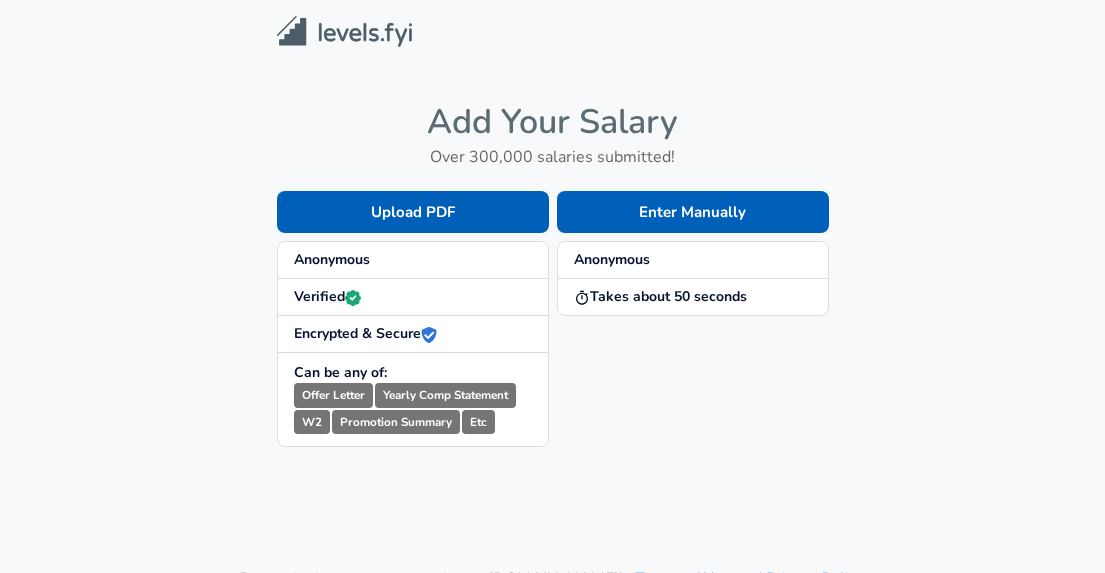 scroll, scrollTop: 0, scrollLeft: 0, axis: both 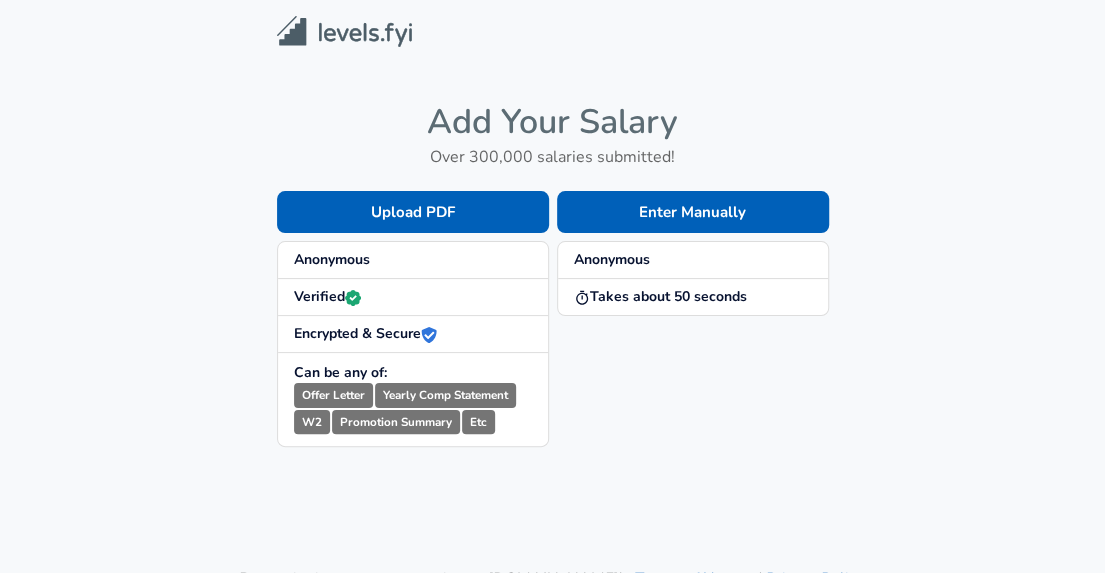 click on "Enter Manually" at bounding box center (693, 212) 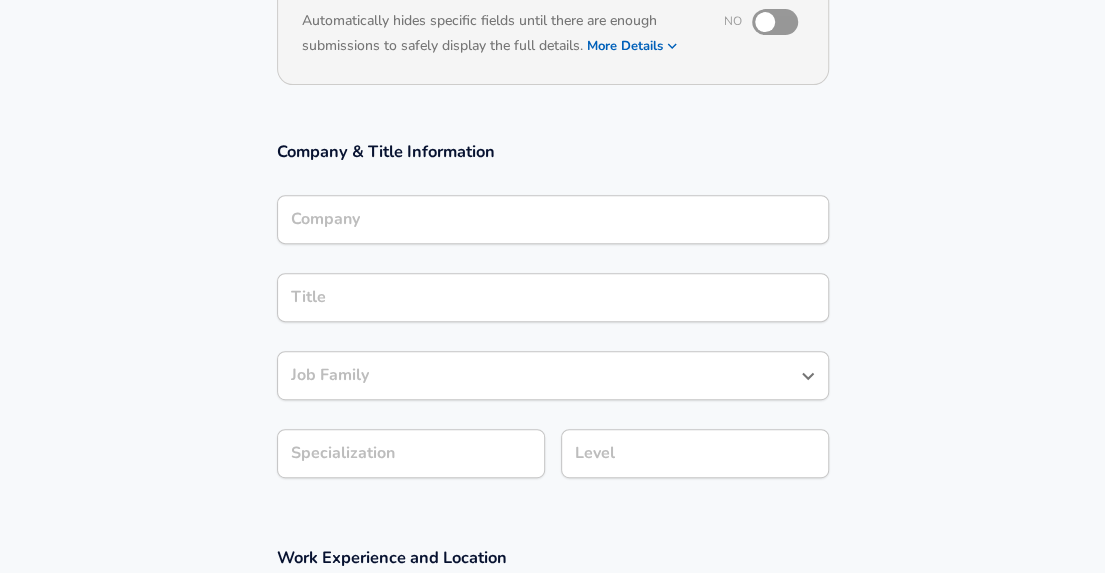 scroll, scrollTop: 0, scrollLeft: 0, axis: both 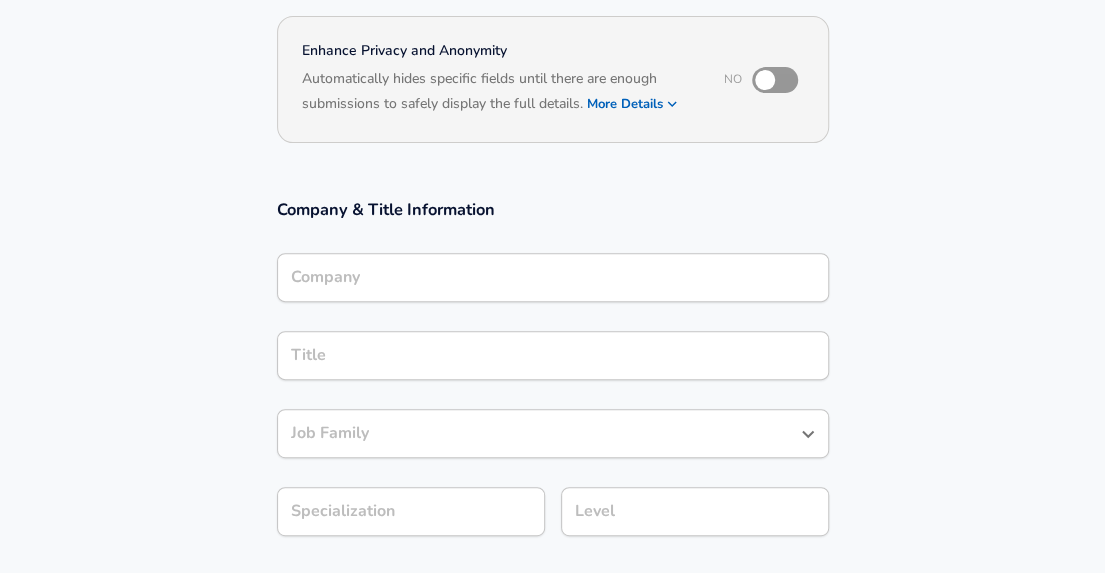 click on "Company" at bounding box center (553, 277) 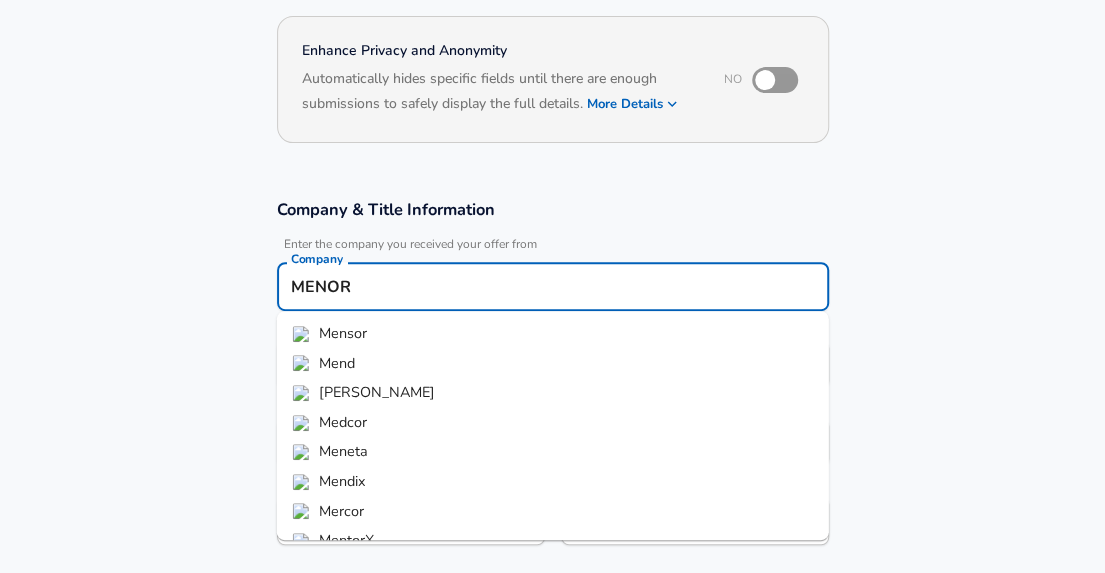 type on "MENOR" 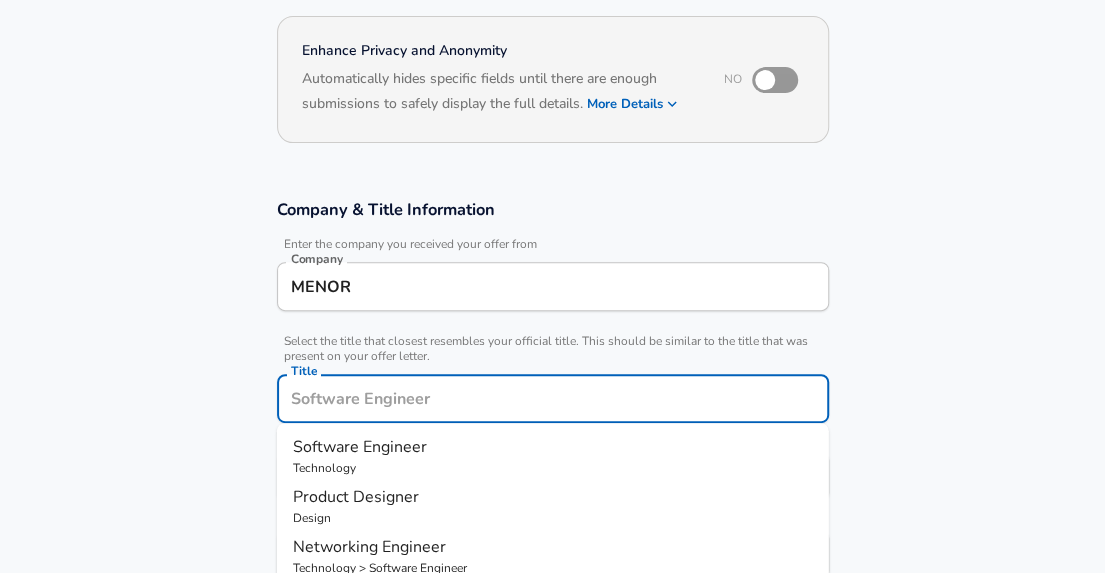 click on "Title" at bounding box center [553, 398] 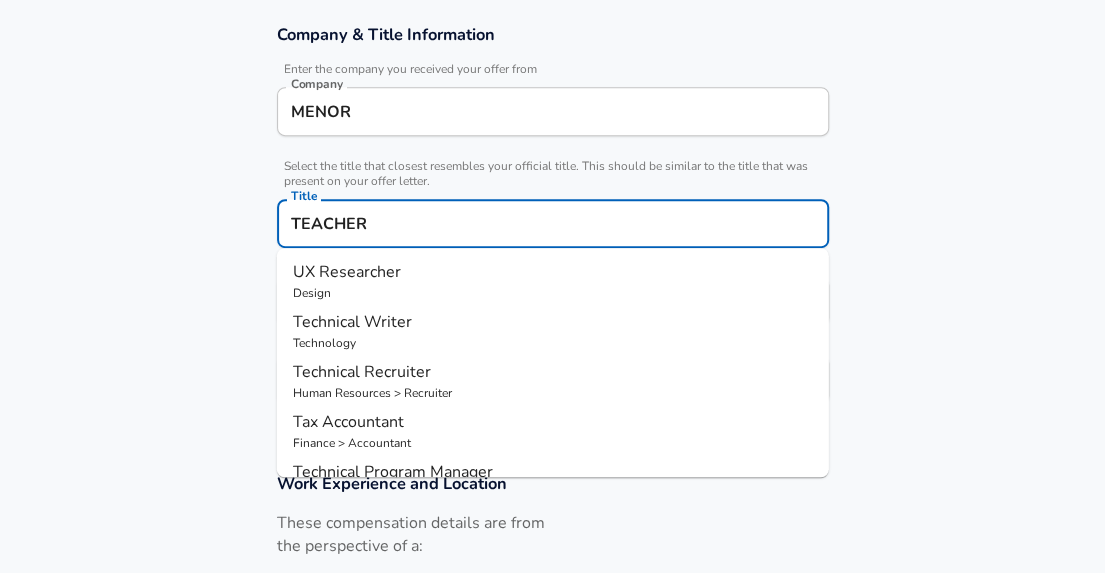 scroll, scrollTop: 357, scrollLeft: 0, axis: vertical 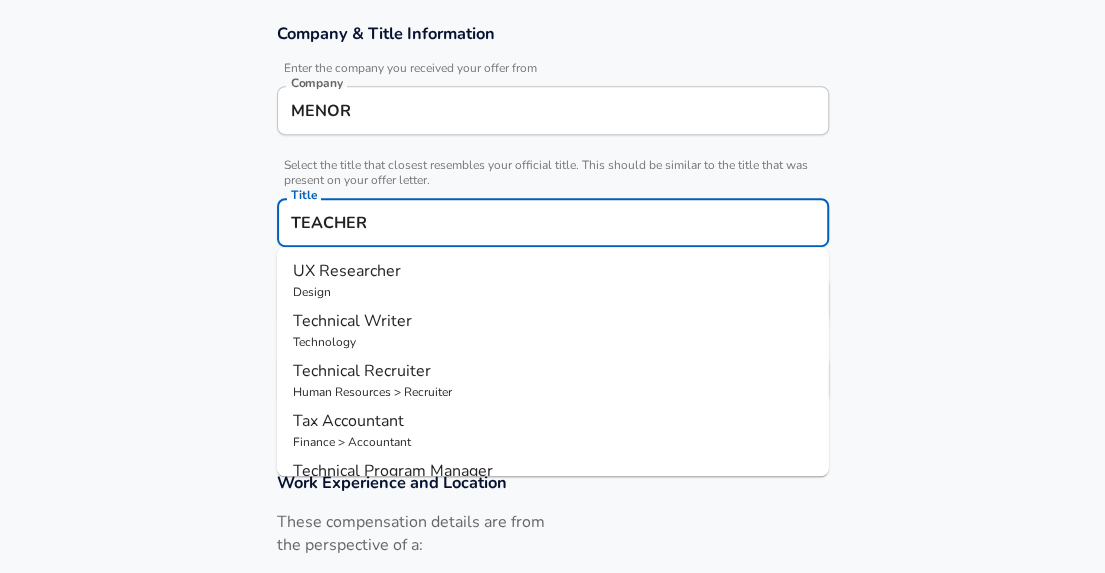 type on "TEACHER" 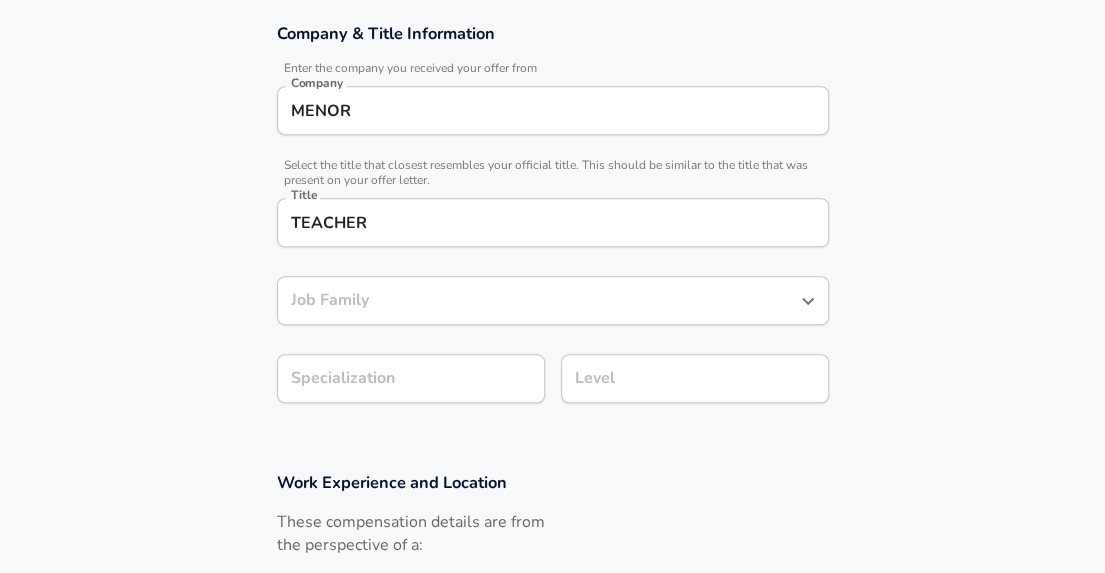 click on "Job Family" at bounding box center [553, 300] 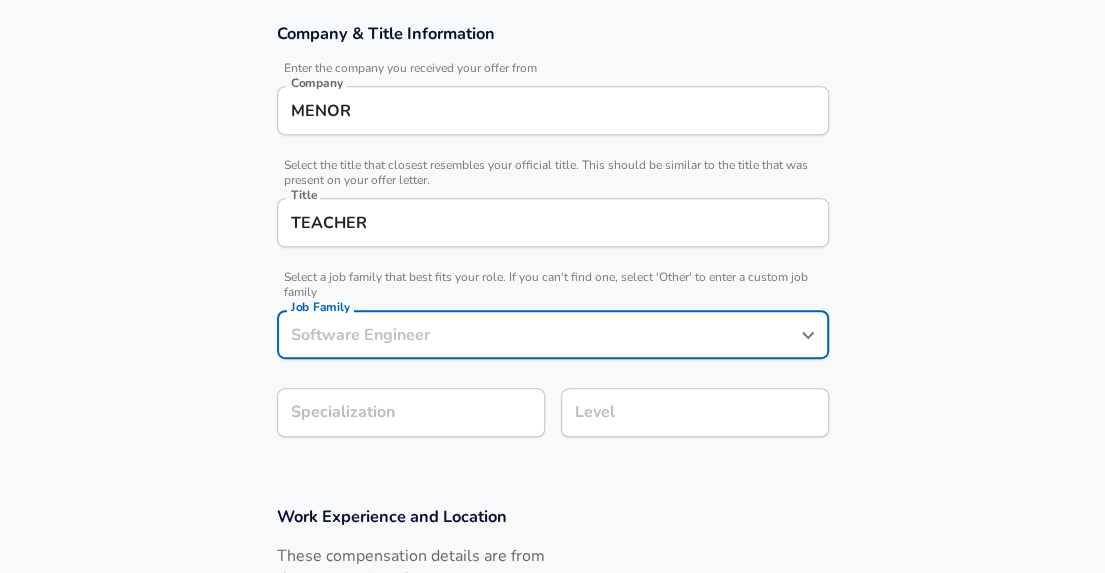scroll, scrollTop: 397, scrollLeft: 0, axis: vertical 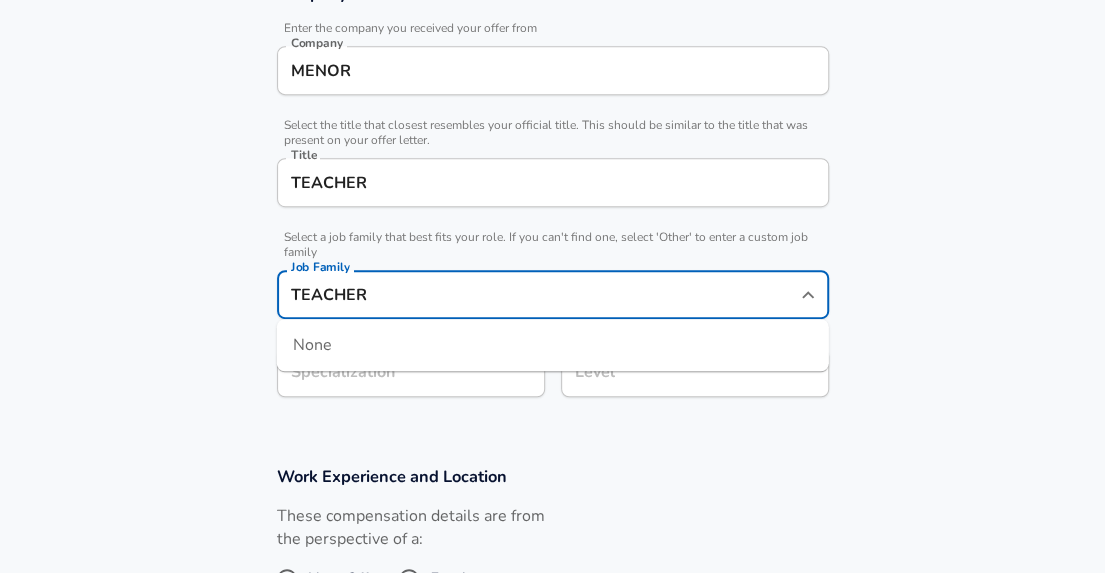 type on "TEACHER" 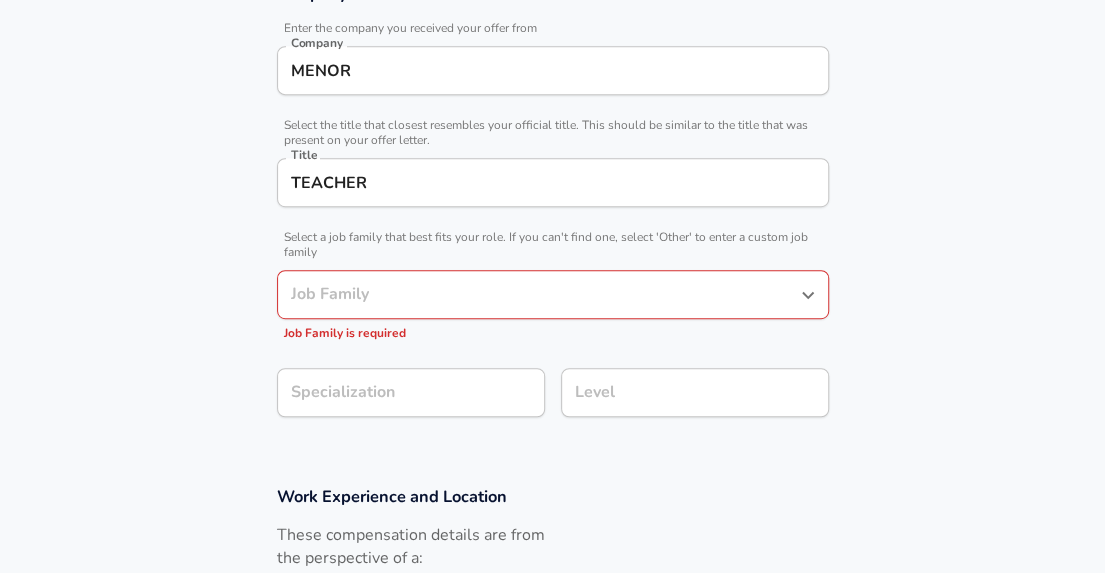 click on "Job Family" at bounding box center [538, 294] 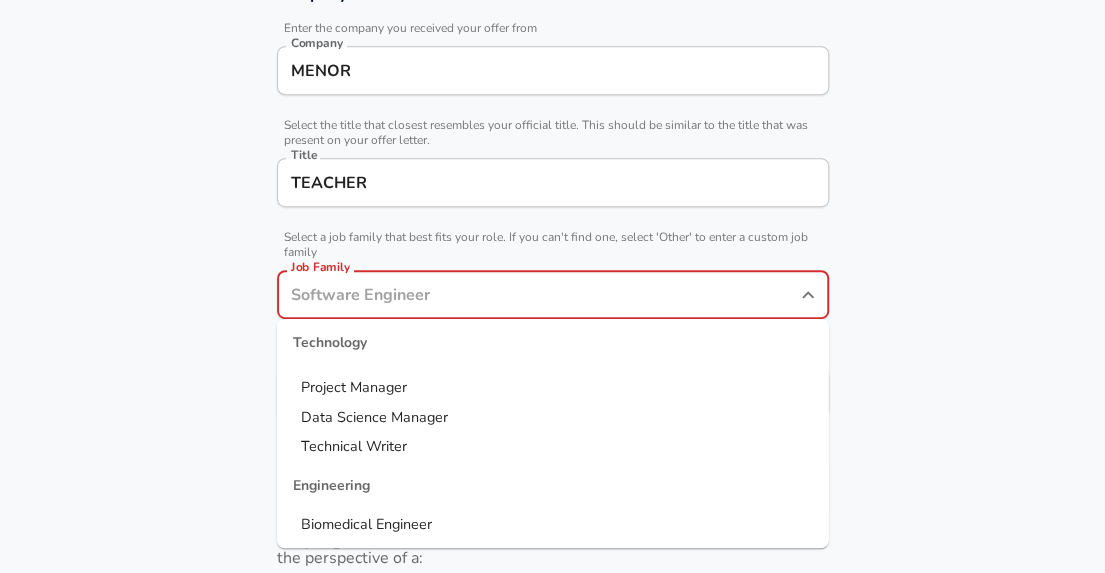 scroll, scrollTop: 210, scrollLeft: 0, axis: vertical 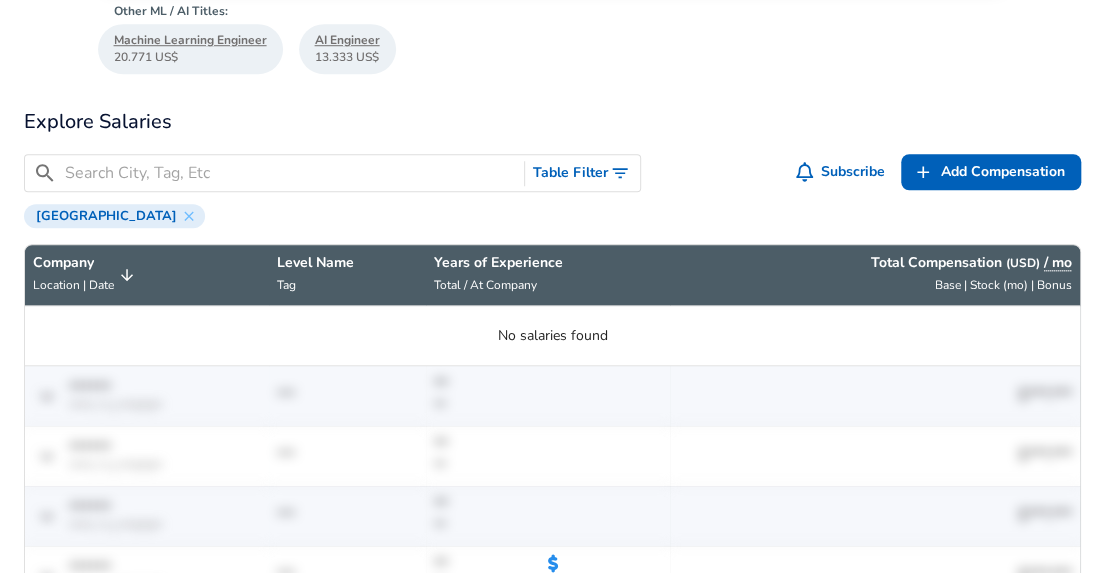 drag, startPoint x: 863, startPoint y: 179, endPoint x: 870, endPoint y: 187, distance: 10.630146 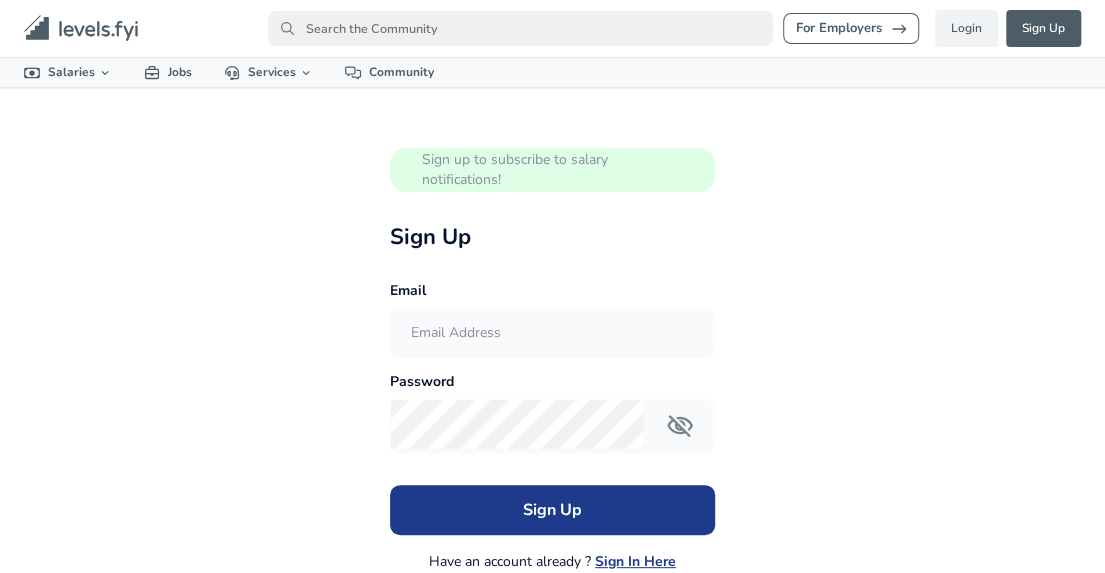 scroll, scrollTop: 232, scrollLeft: 0, axis: vertical 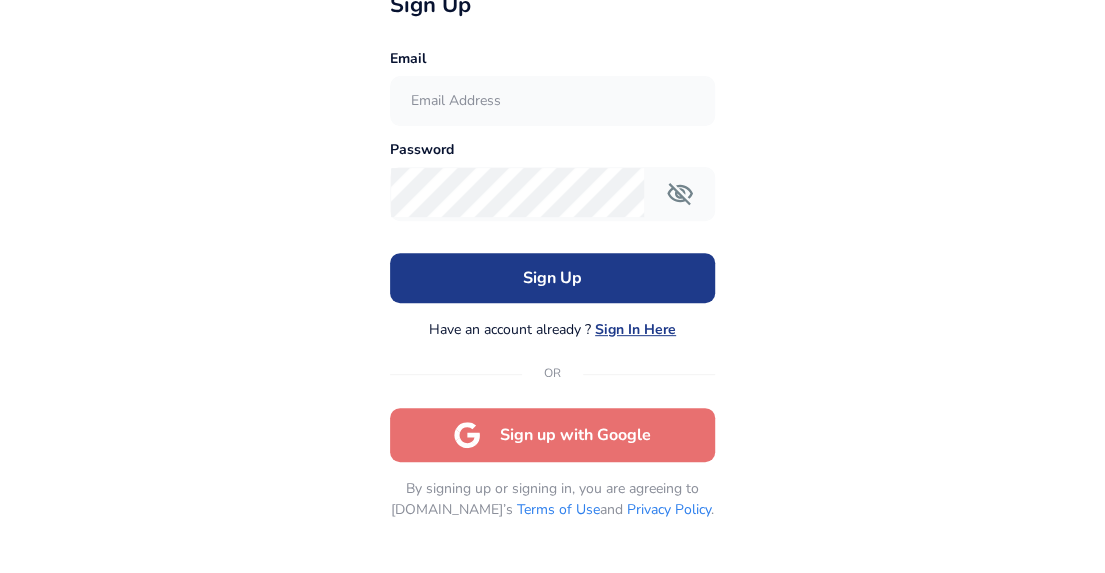 click on "Sign up with Google" at bounding box center (552, 435) 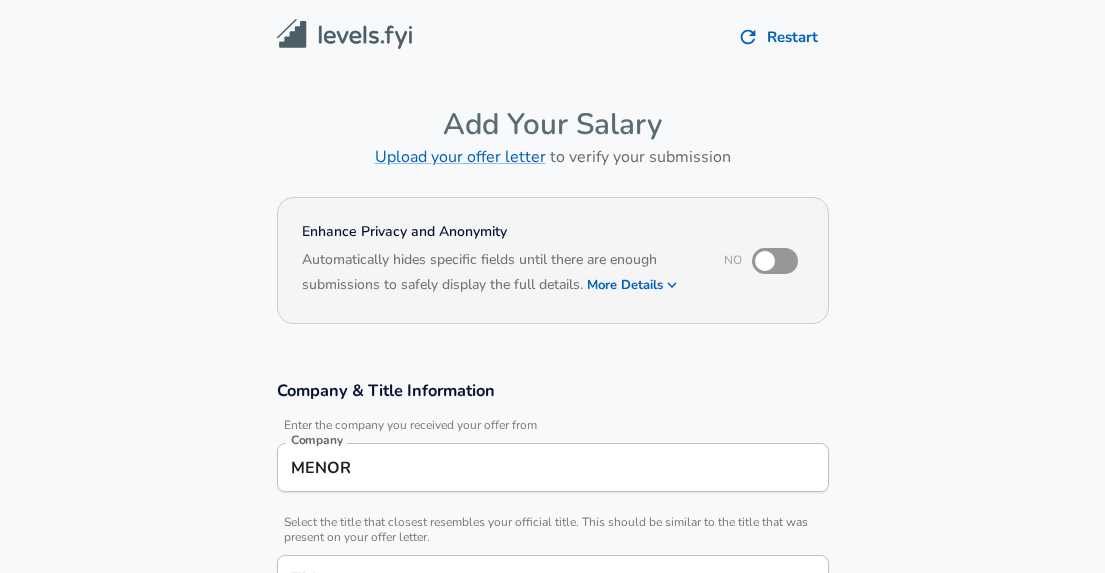 scroll, scrollTop: 216, scrollLeft: 0, axis: vertical 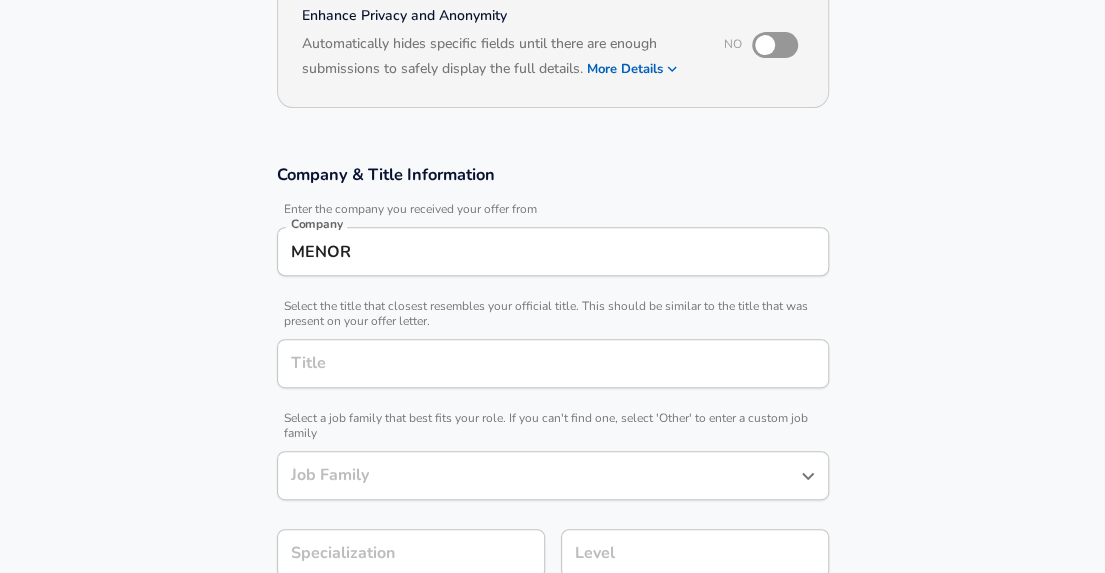 click on "MENOR" at bounding box center (553, 251) 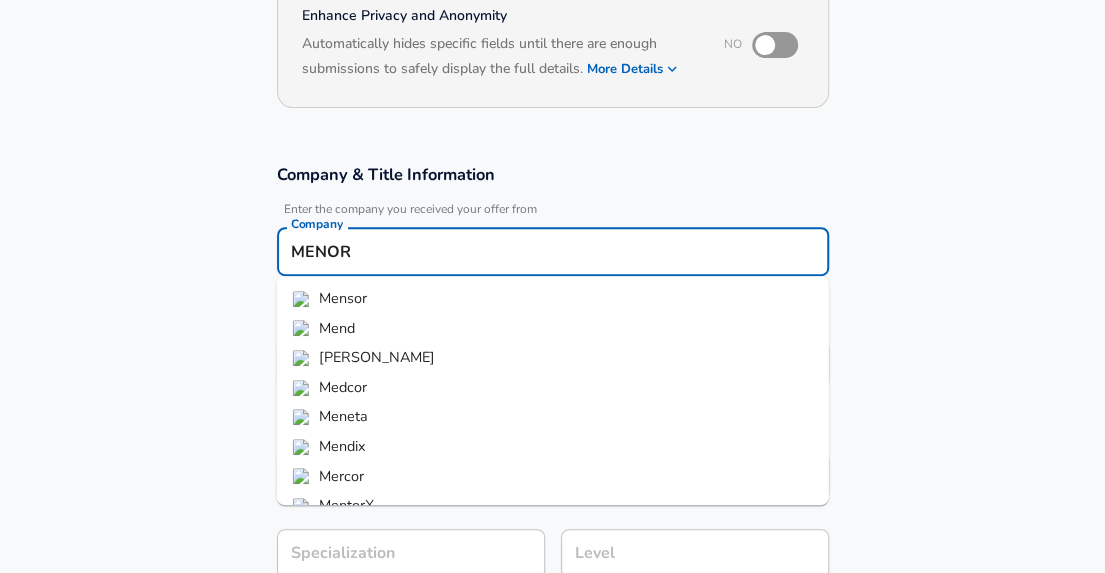 click on "MENOR" at bounding box center [553, 251] 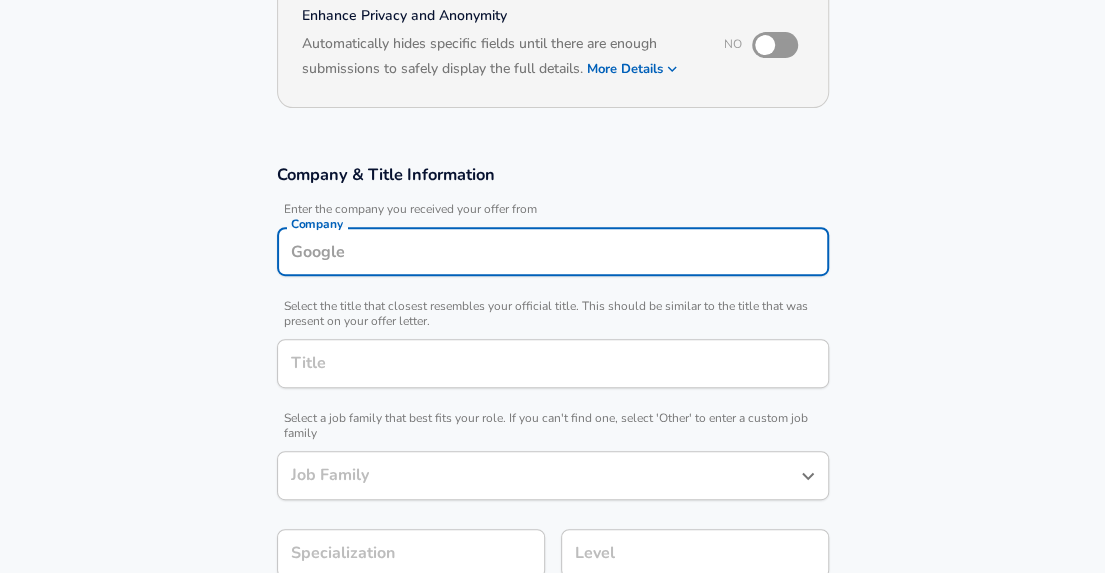 click on "Company" at bounding box center (553, 251) 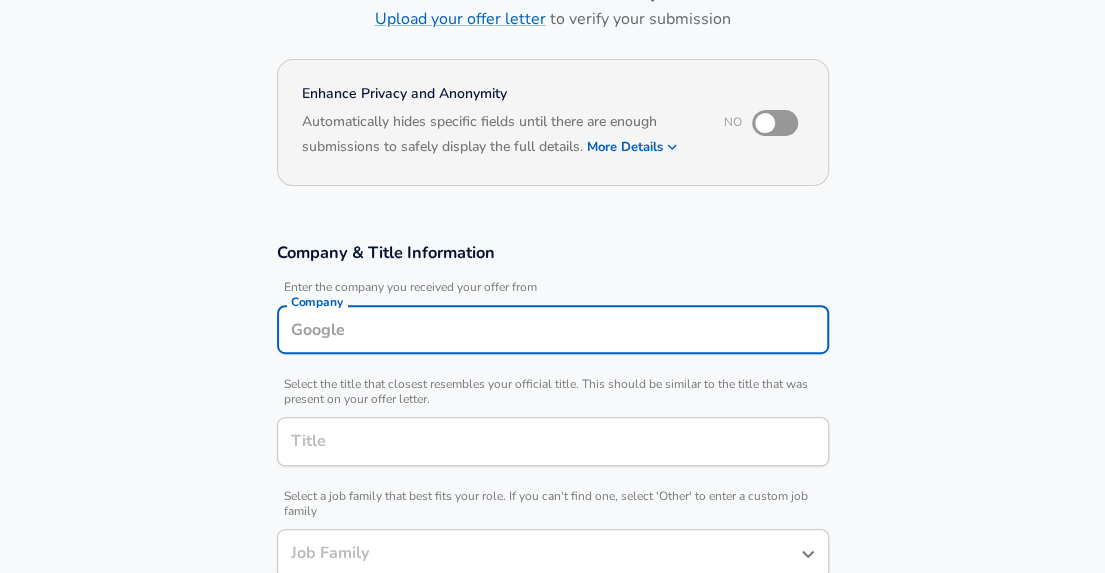 scroll, scrollTop: 143, scrollLeft: 0, axis: vertical 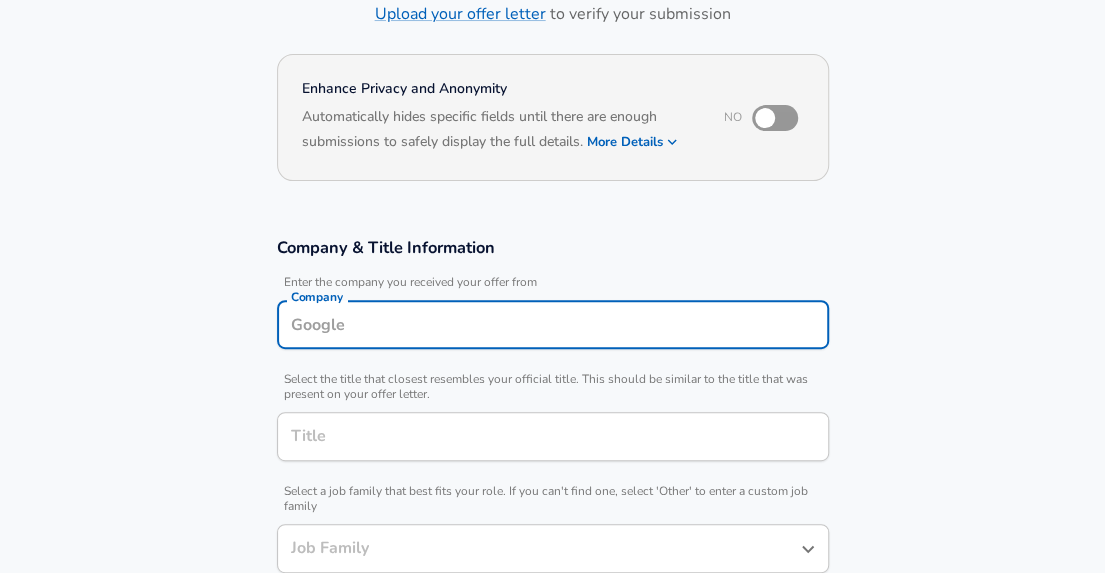 click on "Company" at bounding box center [553, 324] 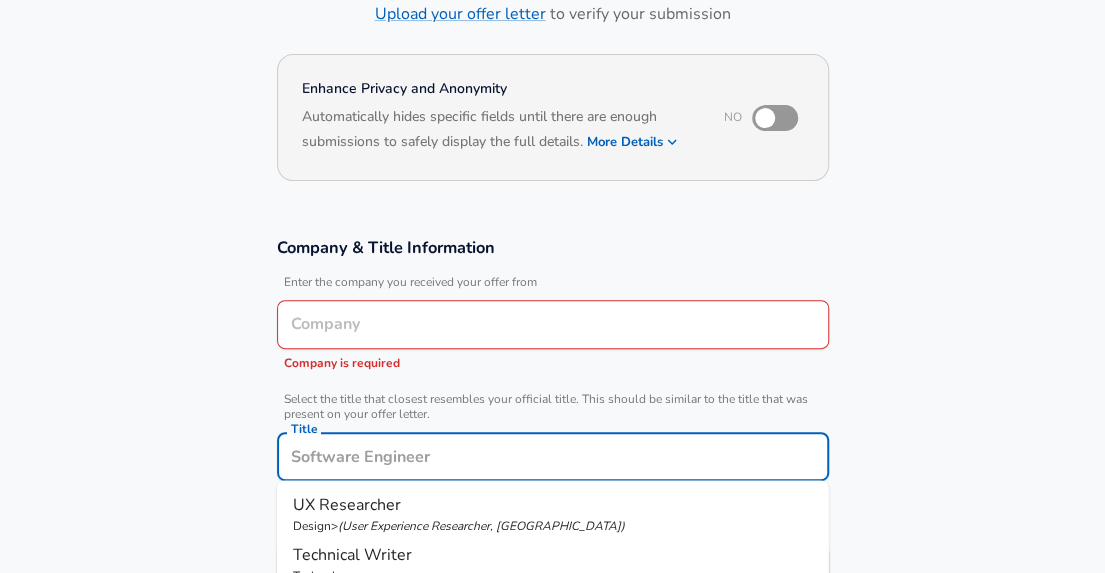 click on "Company" at bounding box center (553, 324) 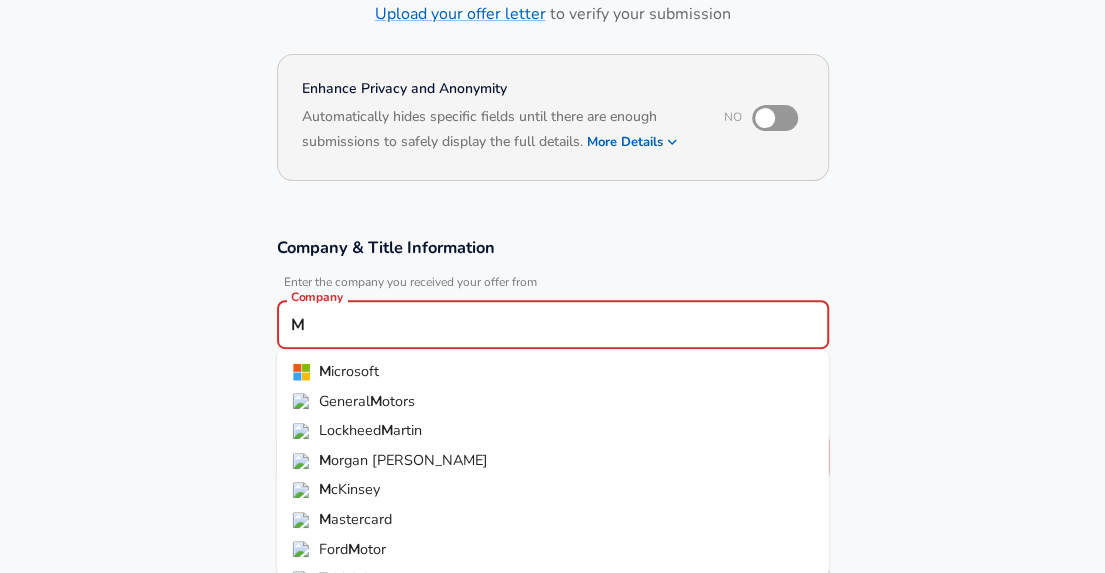 click on "otors" at bounding box center (398, 401) 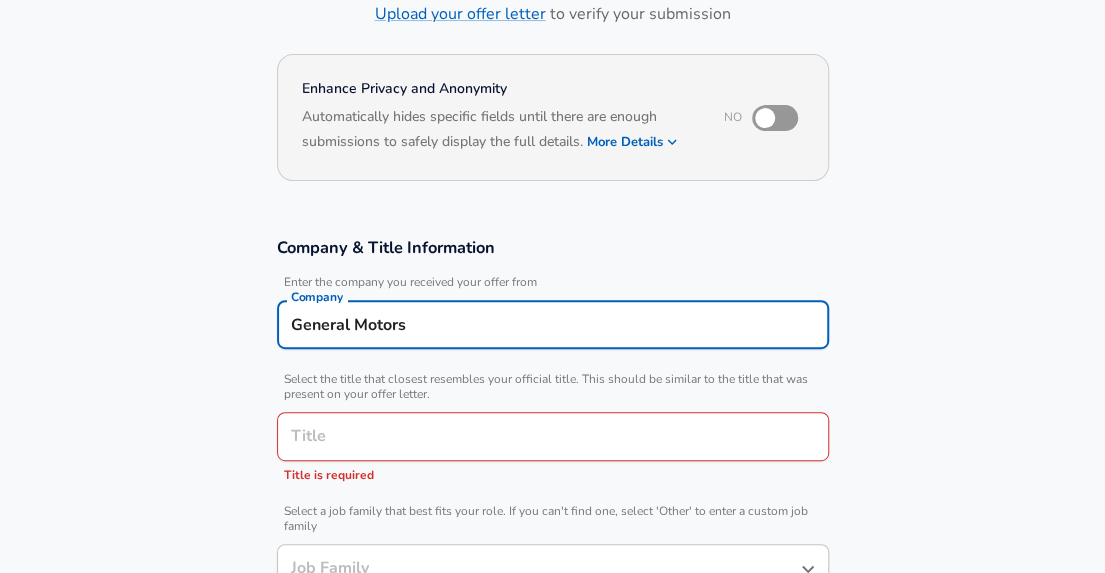 type on "General Motors" 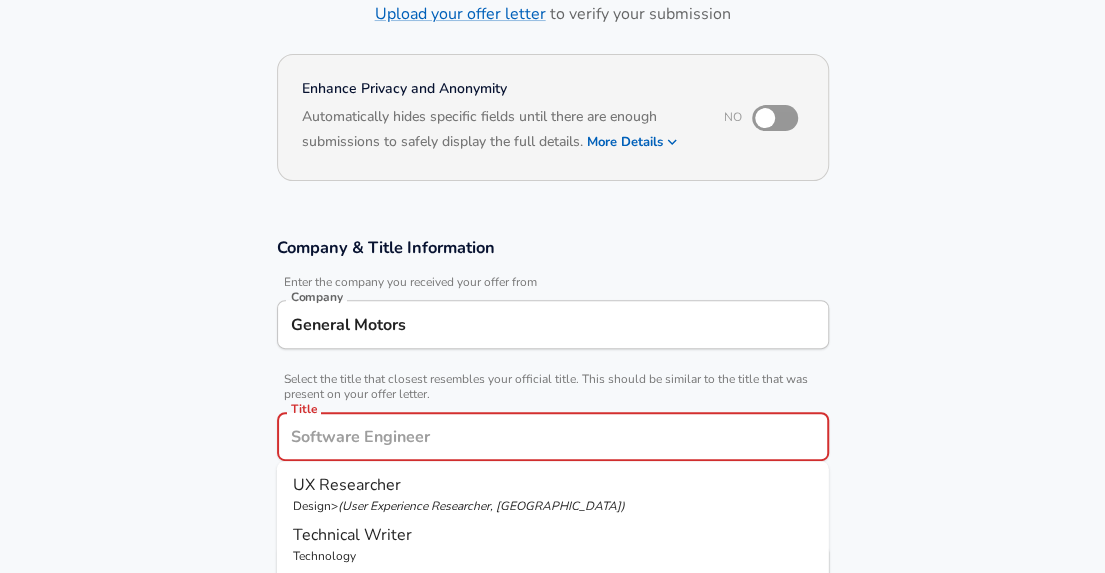 click on "( User Experience Researcher, UXR )" at bounding box center [481, 506] 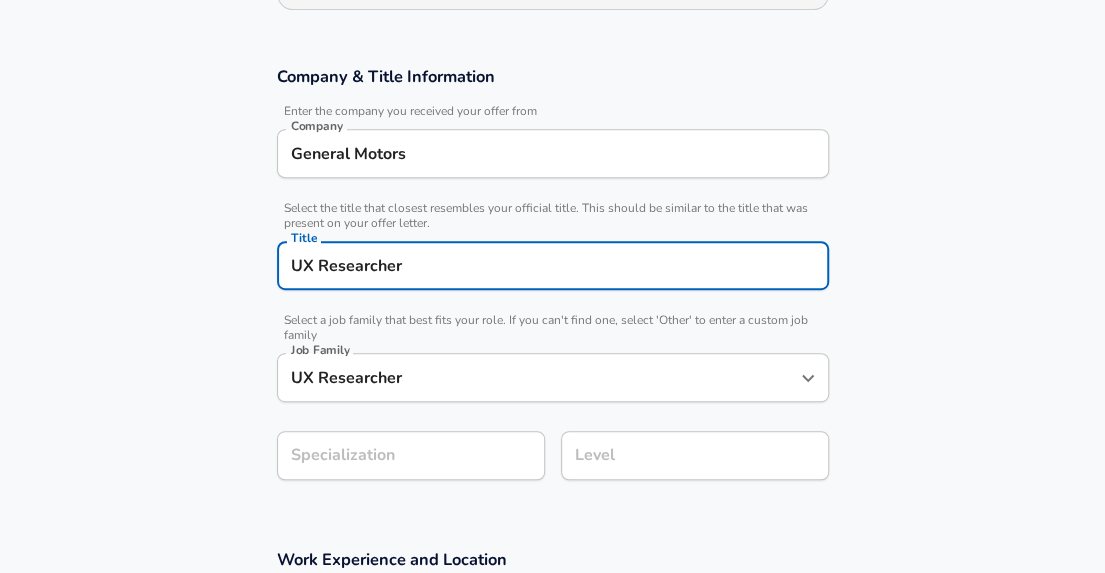 click on "Company & Title Information   Enter the company you received your offer from Company General Motors Company   Select the title that closest resembles your official title. This should be similar to the title that was present on your offer letter. Title UX Researcher Title   Select a job family that best fits your role. If you can't find one, select 'Other' to enter a custom job family Job Family UX Researcher Job Family Specialization Specialization Level Level" at bounding box center (552, 283) 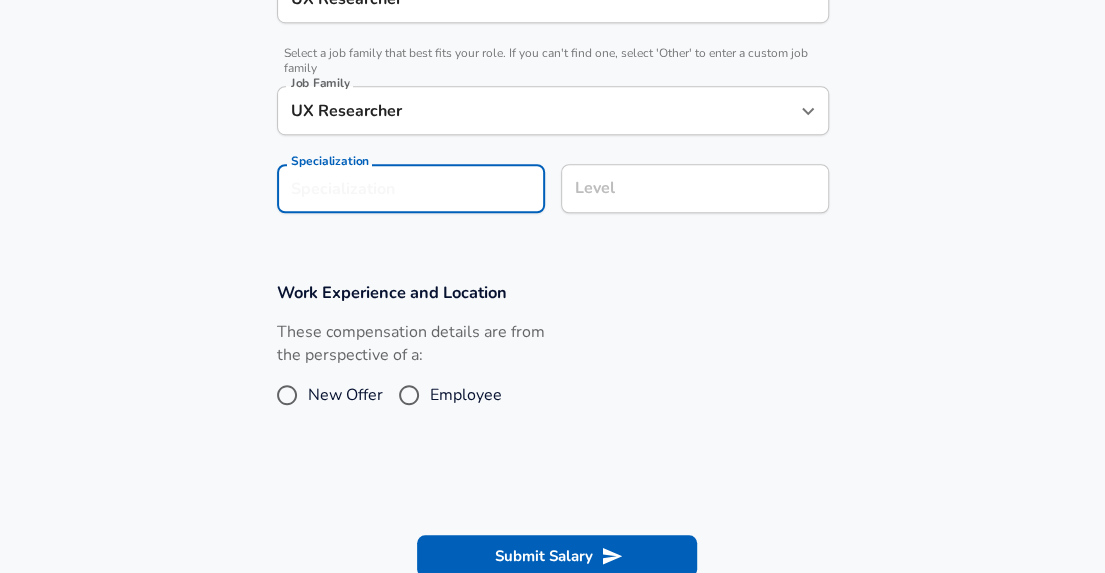 scroll, scrollTop: 582, scrollLeft: 0, axis: vertical 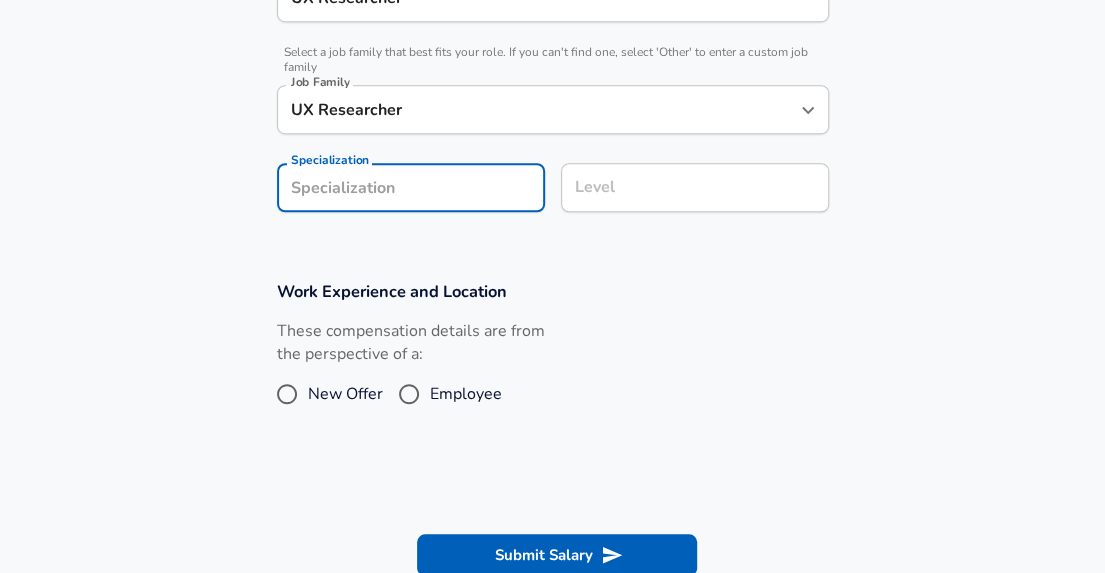 click on "Employee" at bounding box center [409, 394] 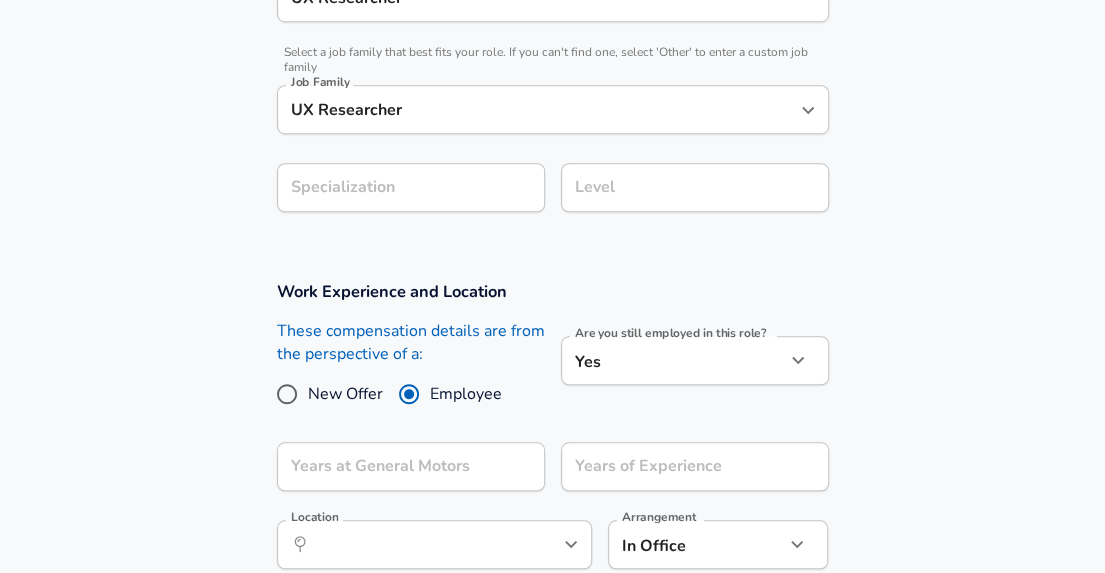 click on "Restart Add Your Salary Upload your offer letter   to verify your submission Enhance Privacy and Anonymity No Automatically hides specific fields until there are enough submissions to safely display the full details.   More Details Based on your submission and the data points that we have already collected, we will automatically hide and anonymize specific fields if there aren't enough data points to remain sufficiently anonymous. Company & Title Information   Enter the company you received your offer from Company General Motors Company   Select the title that closest resembles your official title. This should be similar to the title that was present on your offer letter. Title UX Researcher Title   Select a job family that best fits your role. If you can't find one, select 'Other' to enter a custom job family Job Family UX Researcher Job Family Specialization Specialization Level Level Work Experience and Location These compensation details are from the perspective of a: New Offer Employee Yes yes Location" at bounding box center [552, -296] 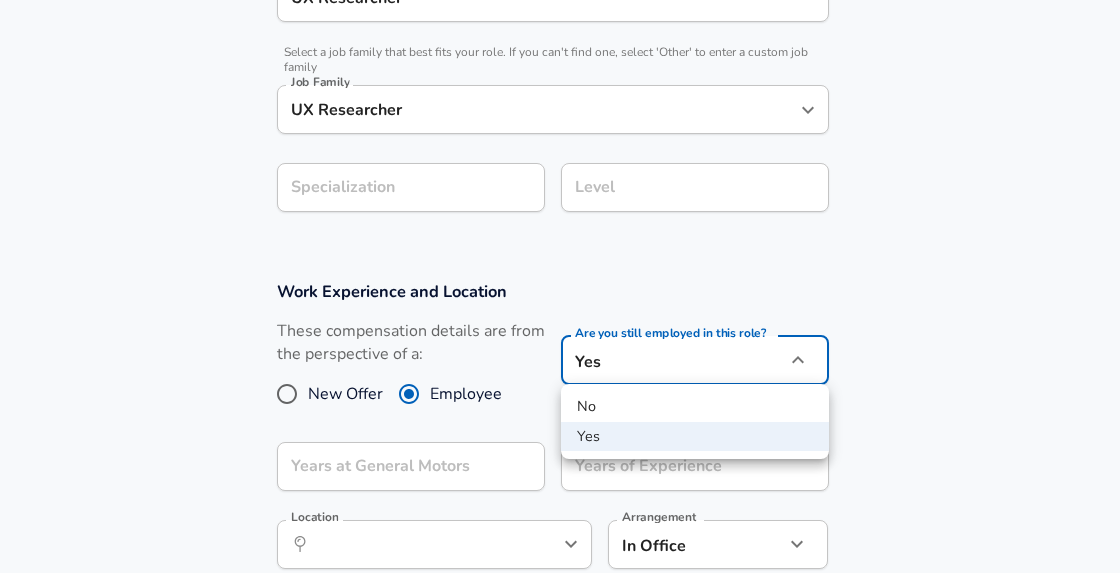 click on "No" at bounding box center (695, 407) 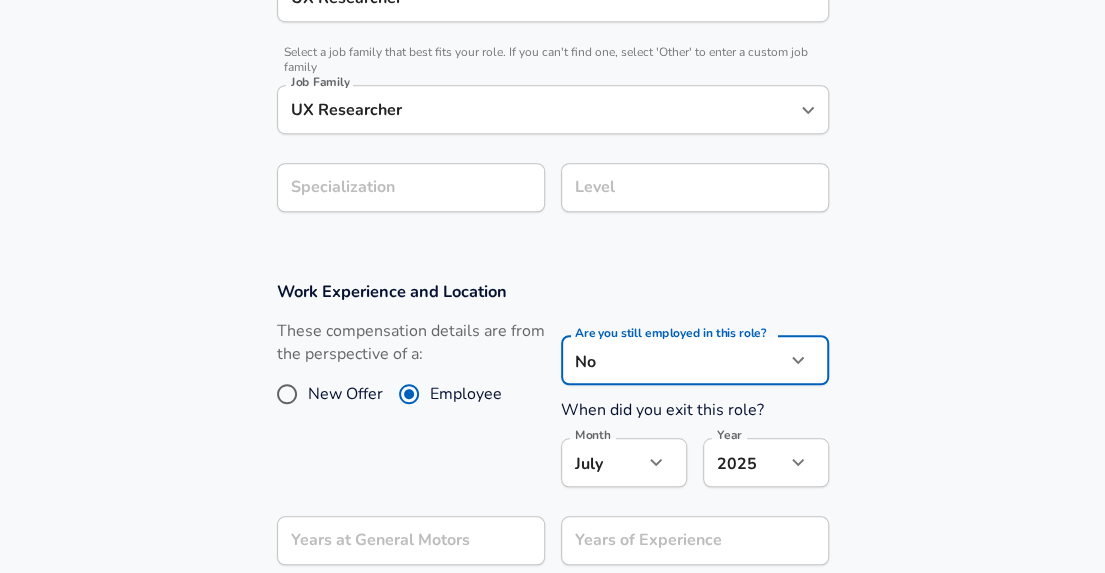 scroll, scrollTop: 717, scrollLeft: 0, axis: vertical 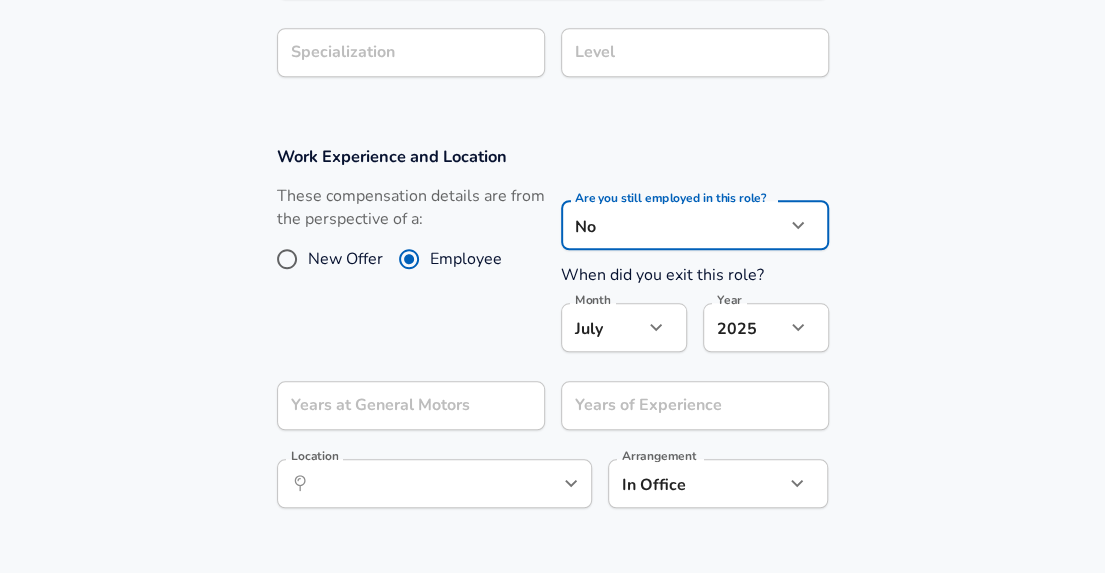 click on "Month [DATE] Month" at bounding box center (624, 330) 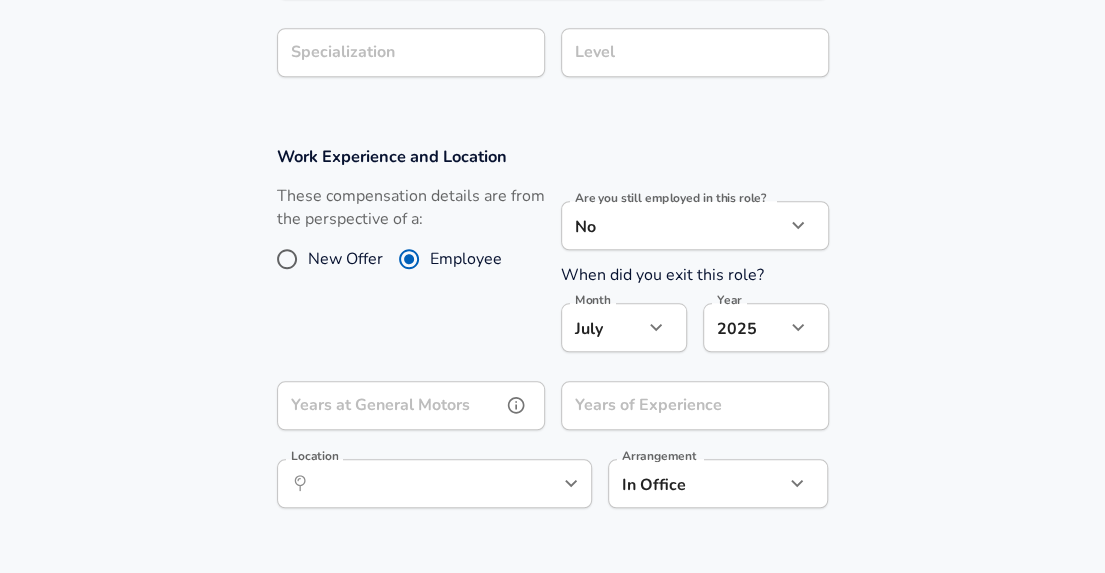 click on "Years at General Motors" at bounding box center (389, 405) 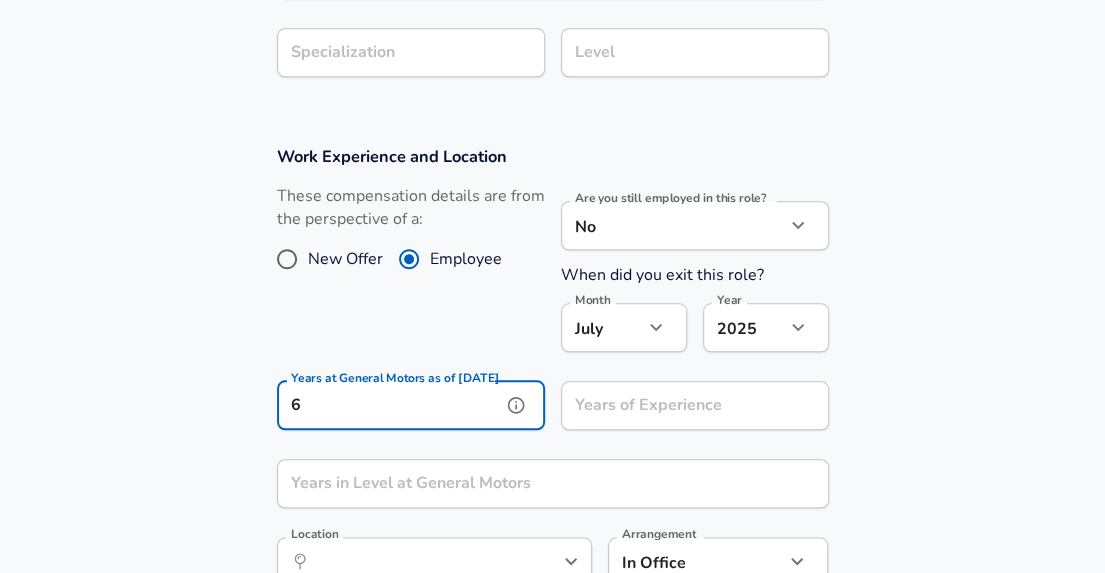 type on "6" 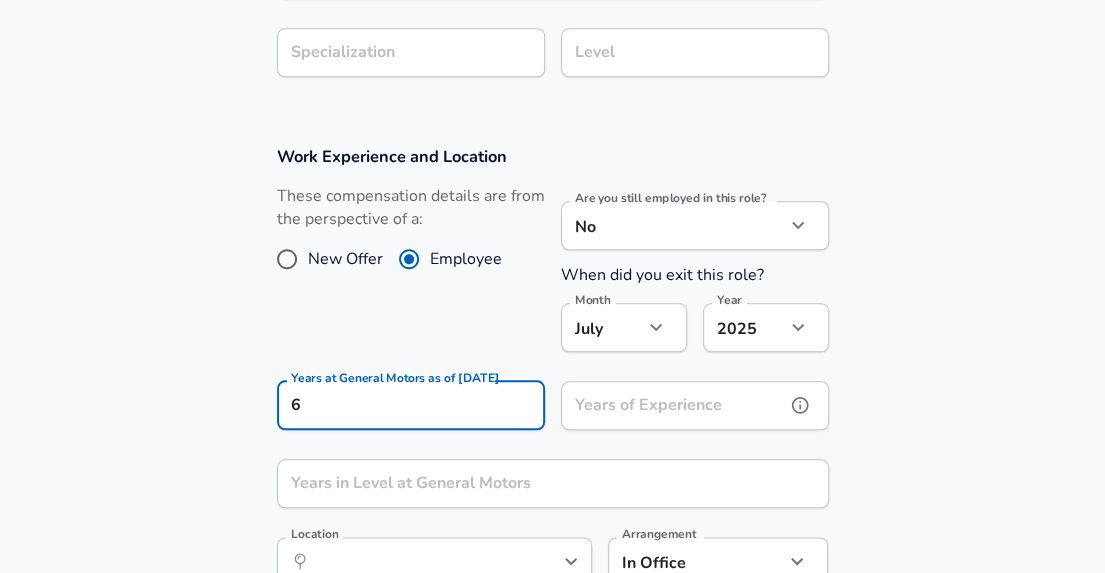 click on "Years of Experience" at bounding box center [673, 405] 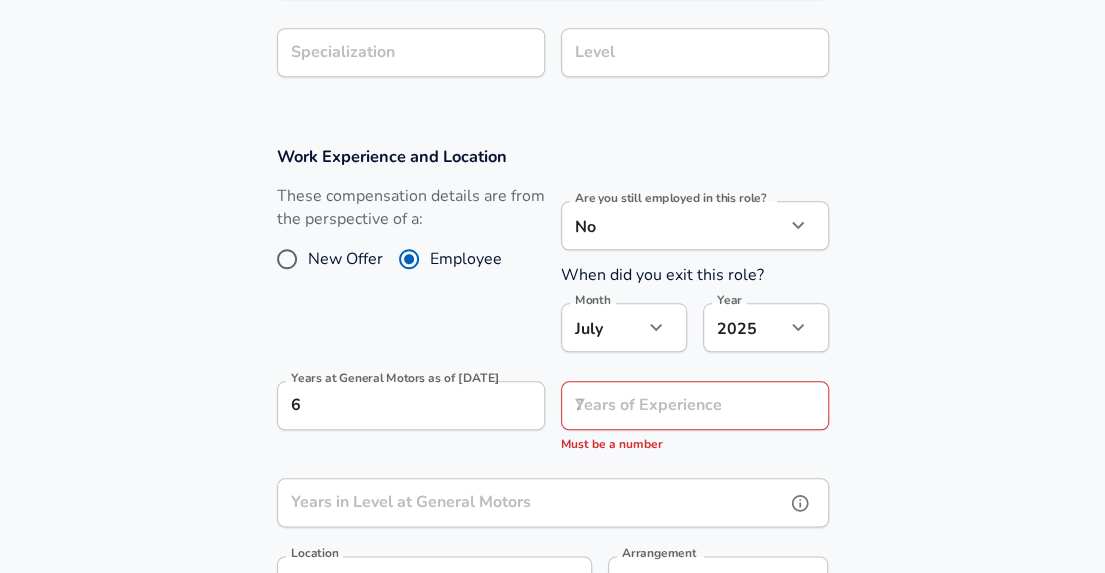 click on "Years in Level at General Motors" at bounding box center [531, 502] 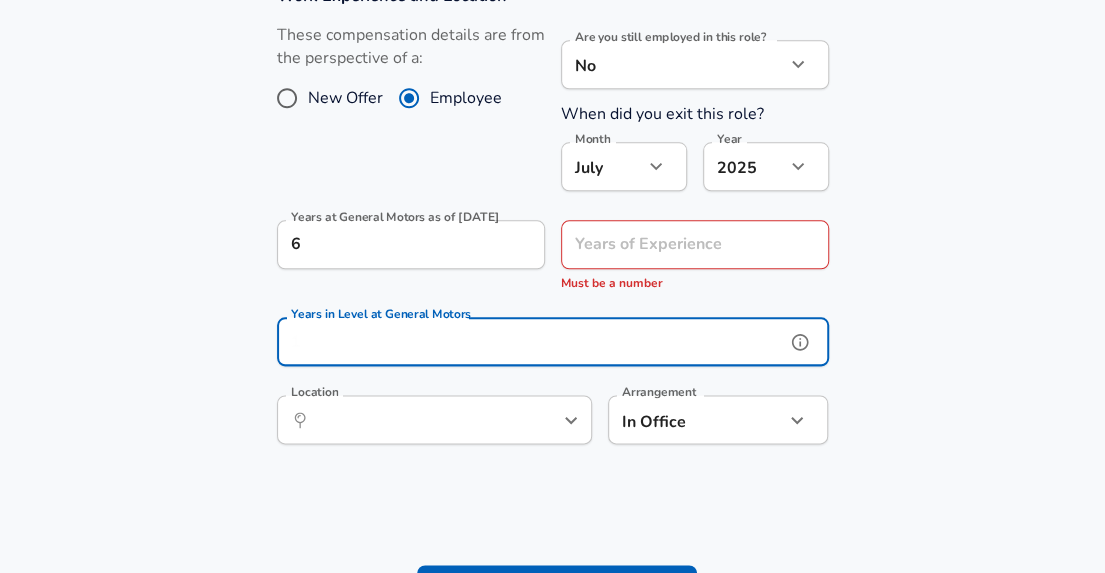 scroll, scrollTop: 879, scrollLeft: 0, axis: vertical 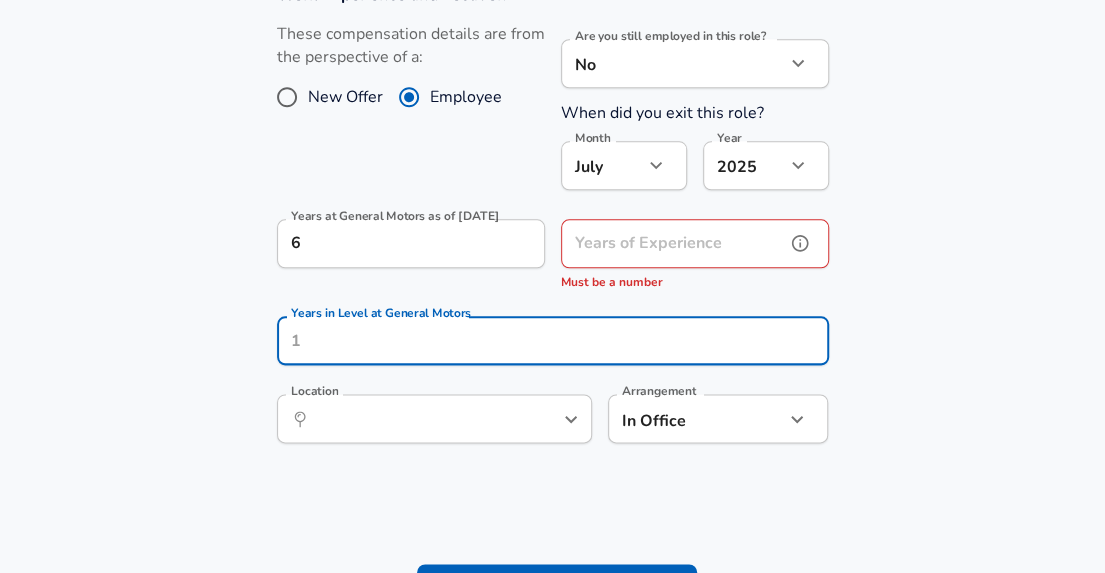 click on "Years of Experience Years of Experience Must be a number" at bounding box center [695, 256] 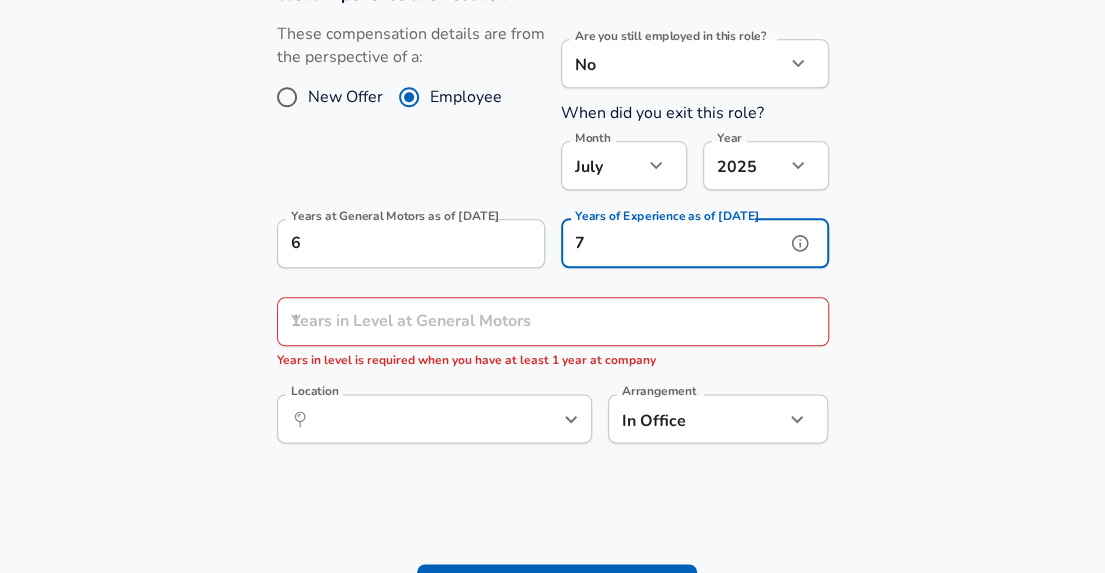type on "7" 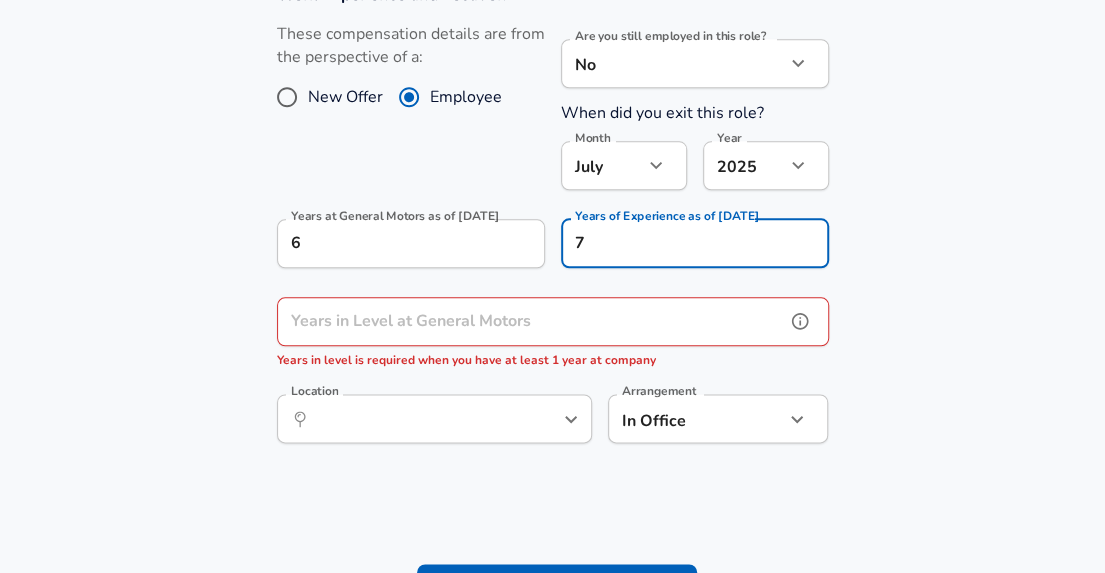 click on "Years in Level at General Motors" at bounding box center (531, 321) 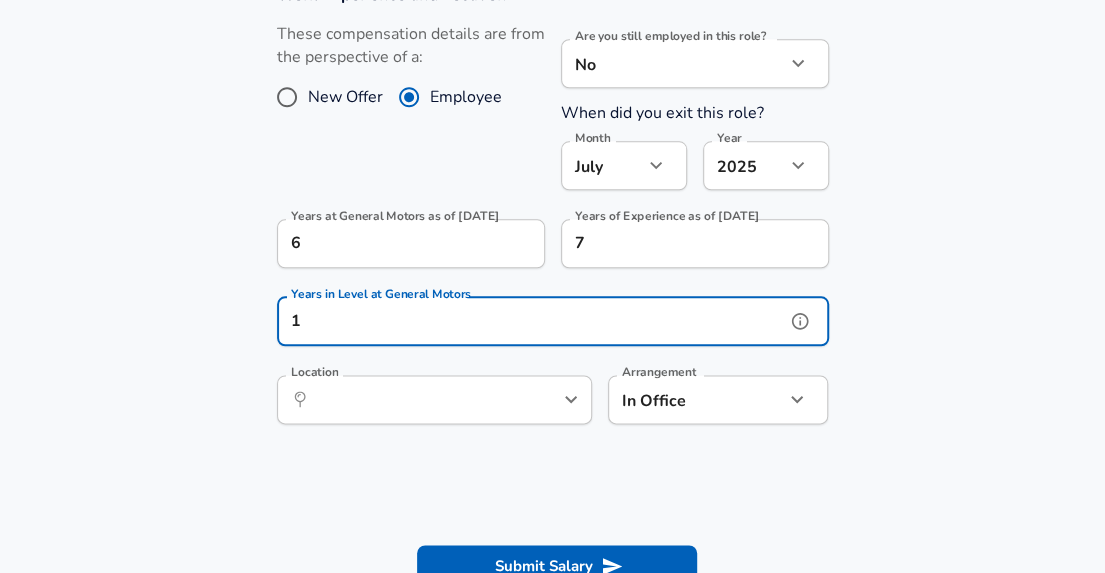 click on "​ Location" at bounding box center [434, 399] 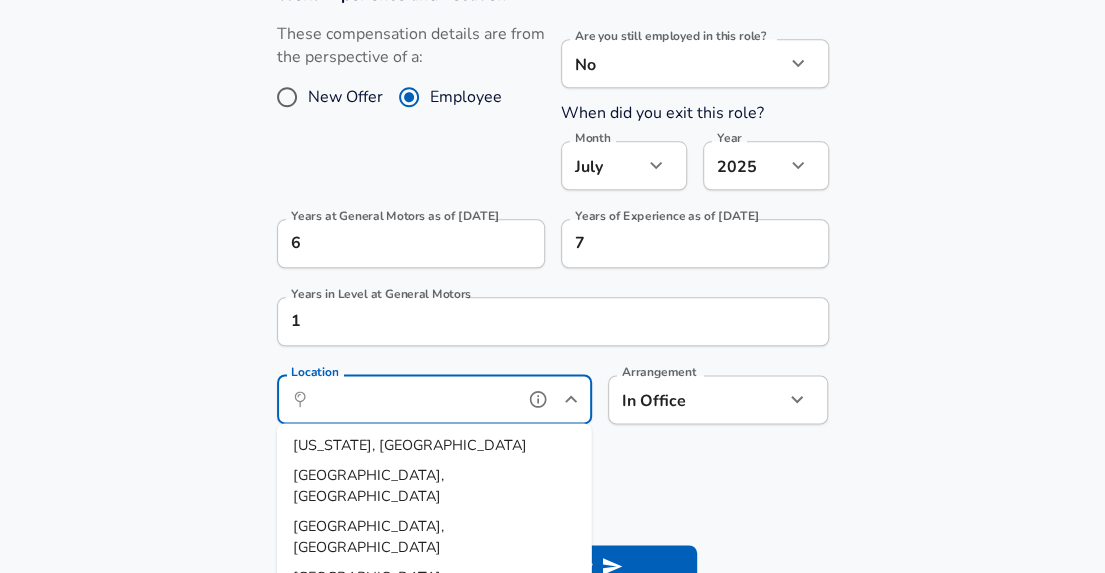 click on "[GEOGRAPHIC_DATA], [GEOGRAPHIC_DATA]" at bounding box center (434, 486) 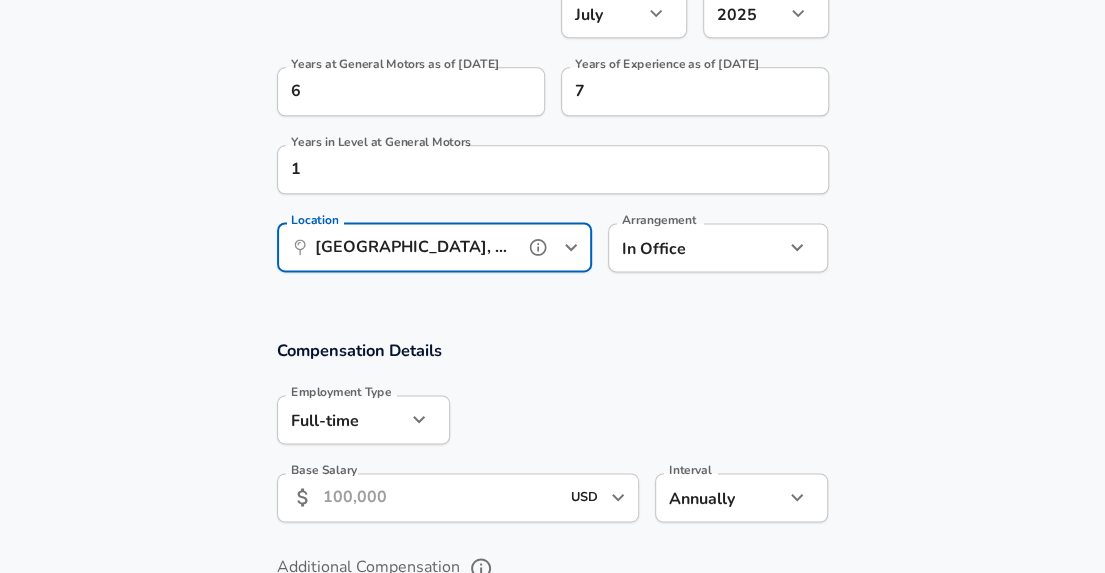 scroll, scrollTop: 1060, scrollLeft: 0, axis: vertical 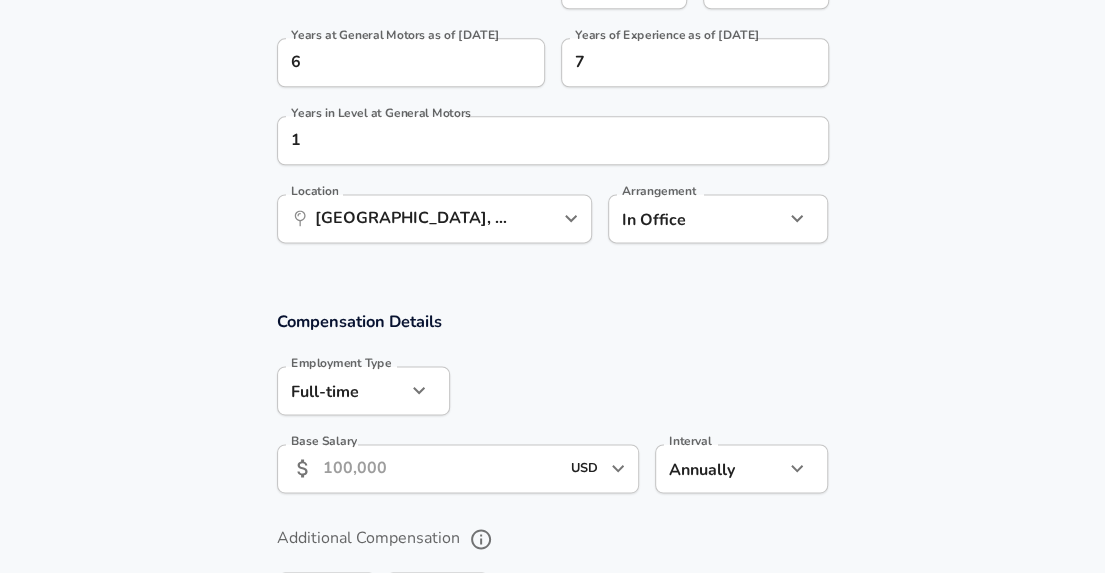 click on "Base Salary" at bounding box center (441, 468) 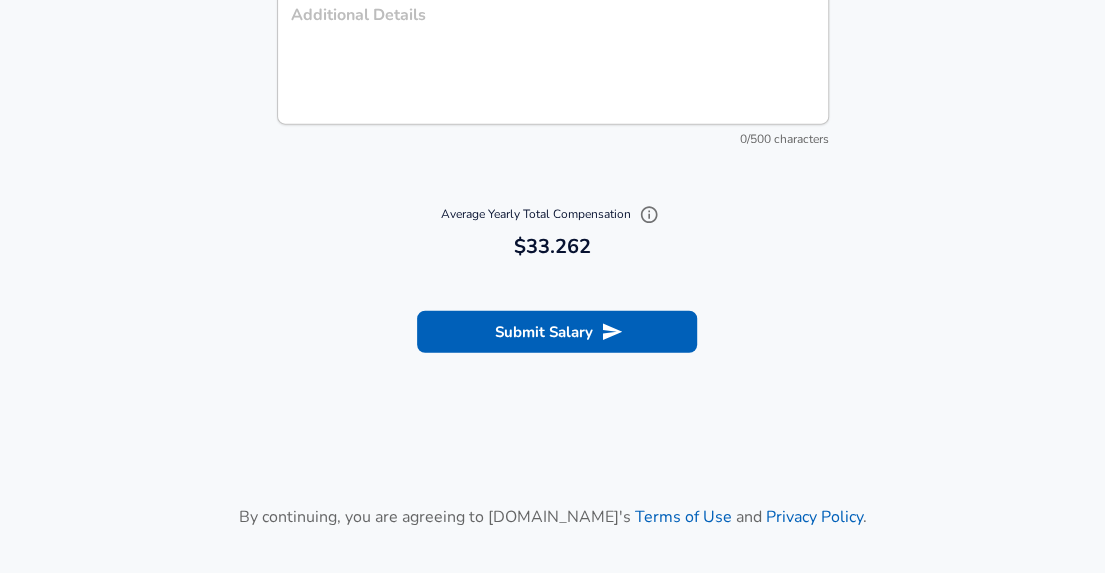 scroll, scrollTop: 2123, scrollLeft: 0, axis: vertical 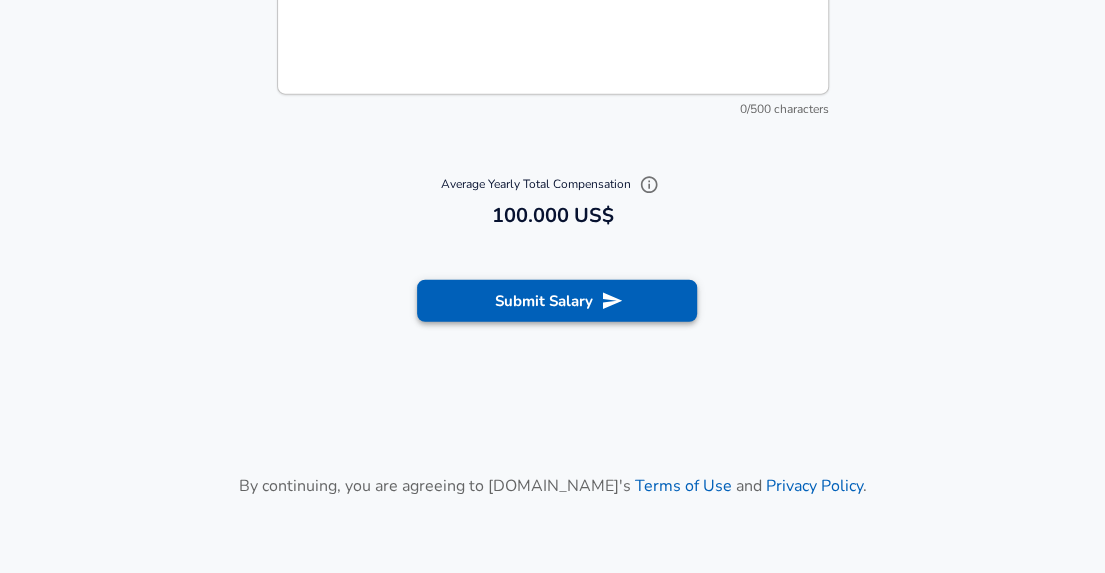 type on "100,000" 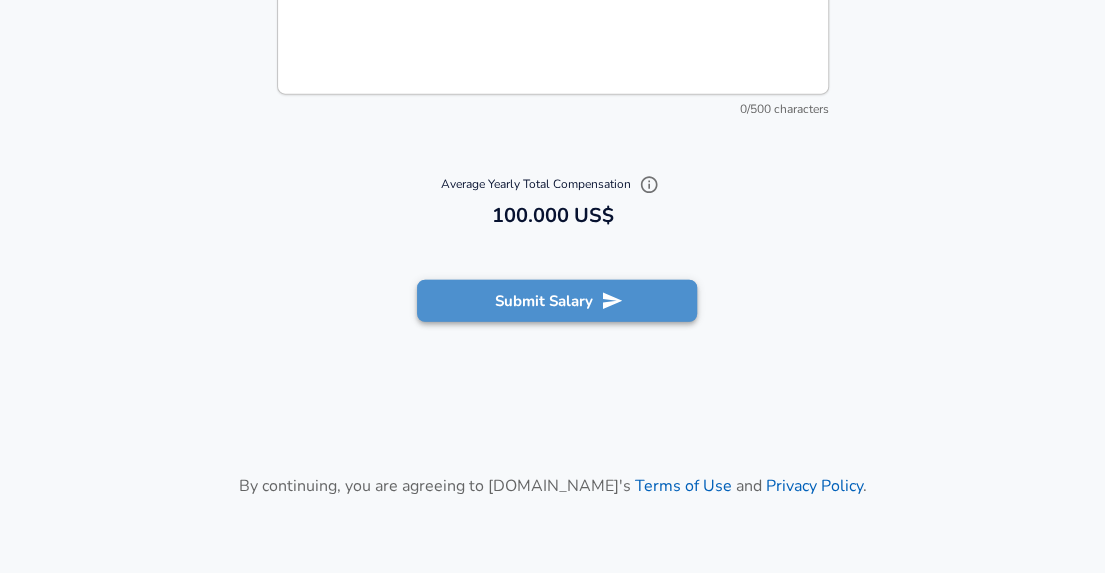 click on "Submit Salary" at bounding box center (557, 301) 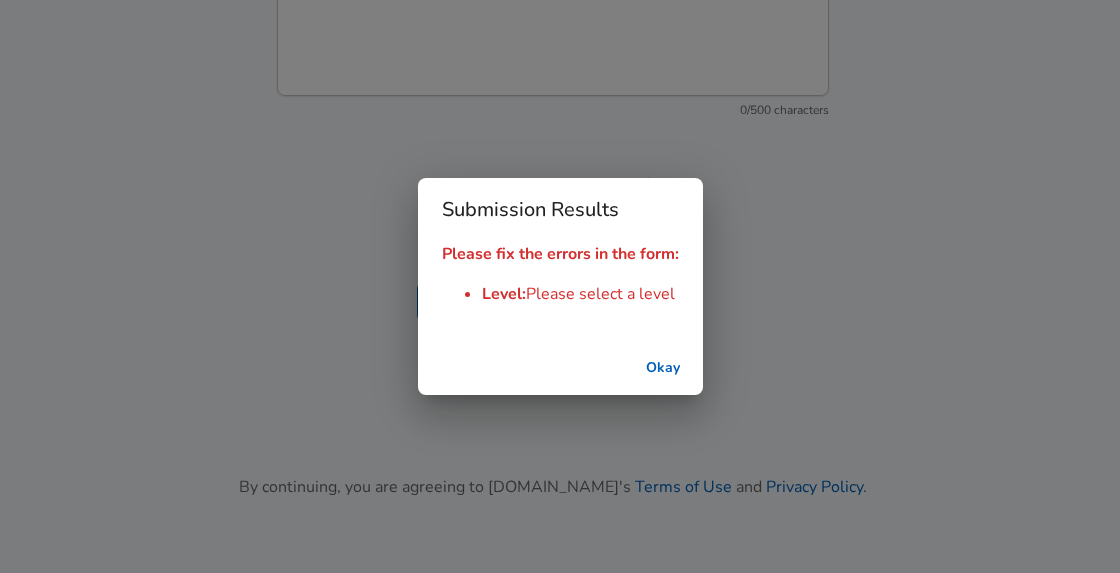 click on "Okay" at bounding box center [663, 368] 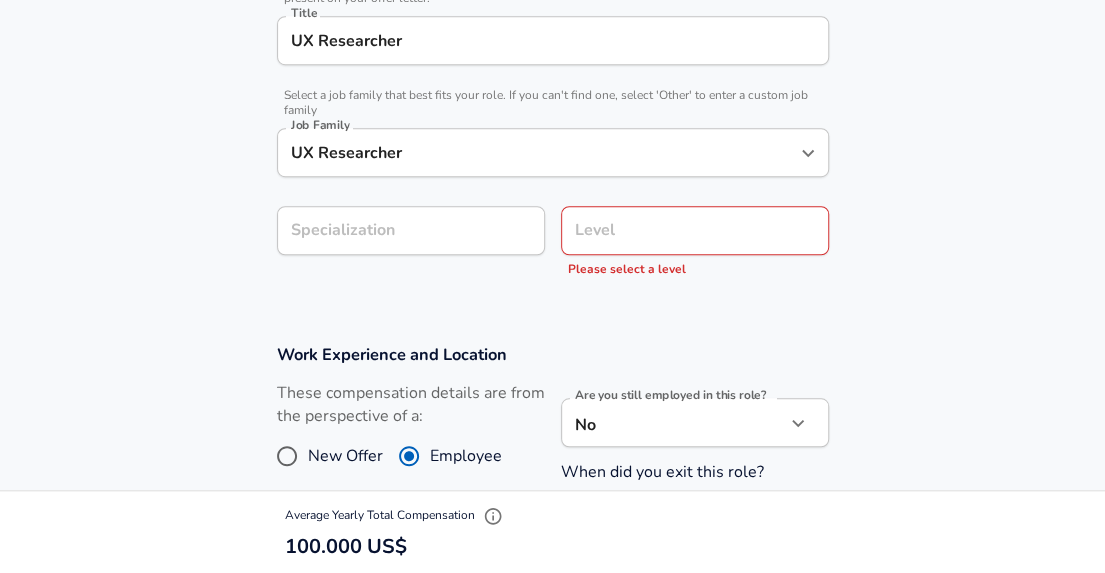 click on "Level" at bounding box center [695, 230] 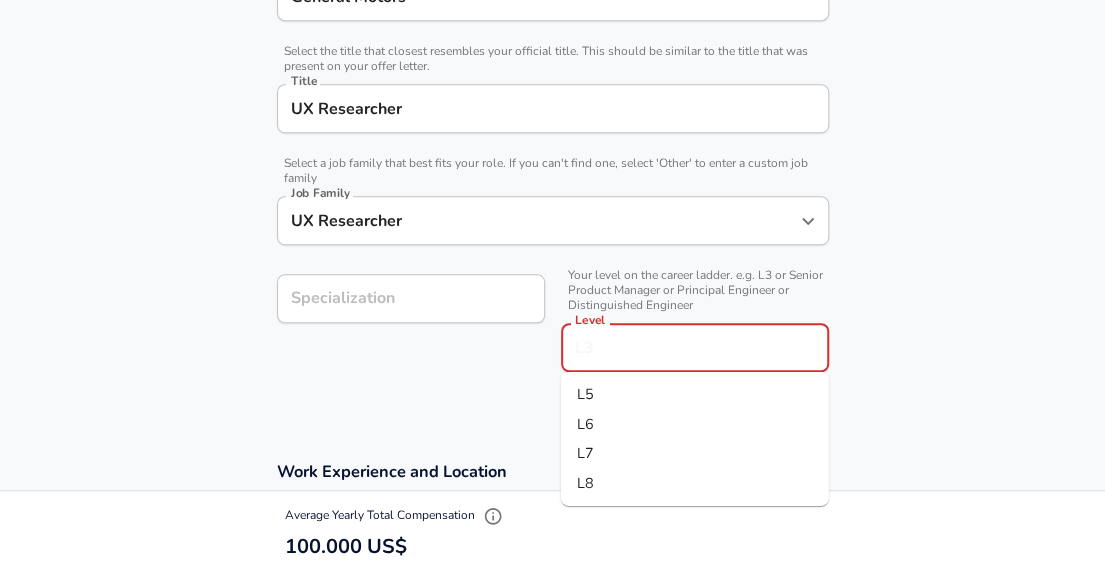 scroll, scrollTop: 472, scrollLeft: 0, axis: vertical 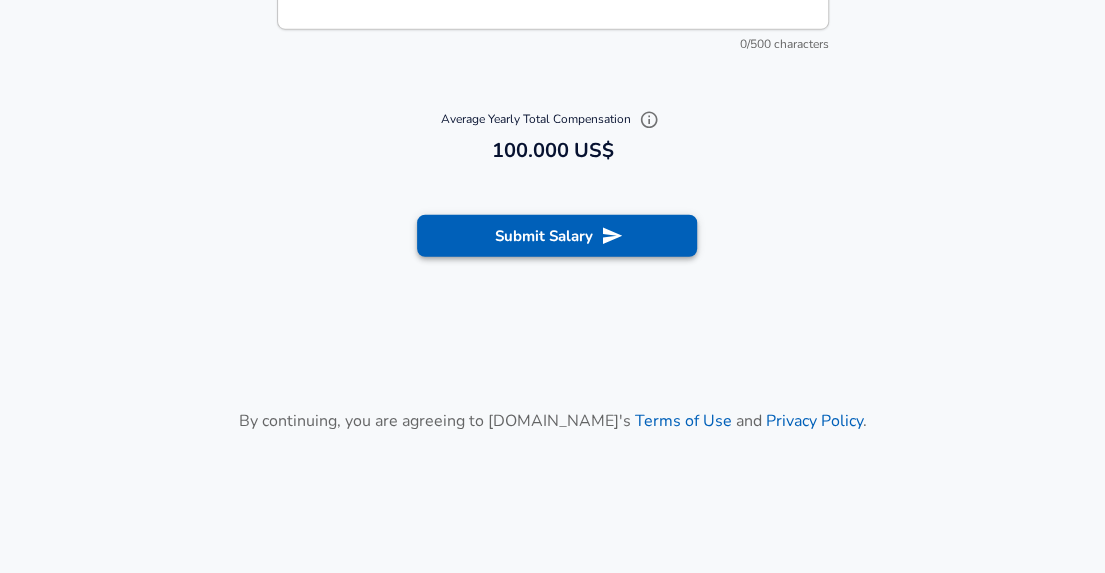 type on "L5" 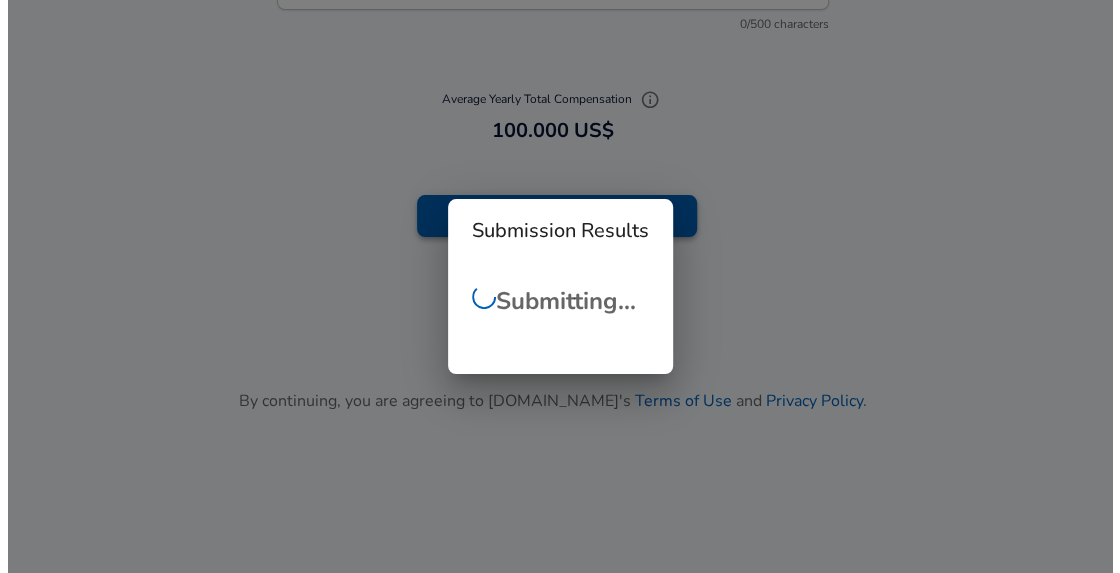 scroll, scrollTop: 2237, scrollLeft: 0, axis: vertical 